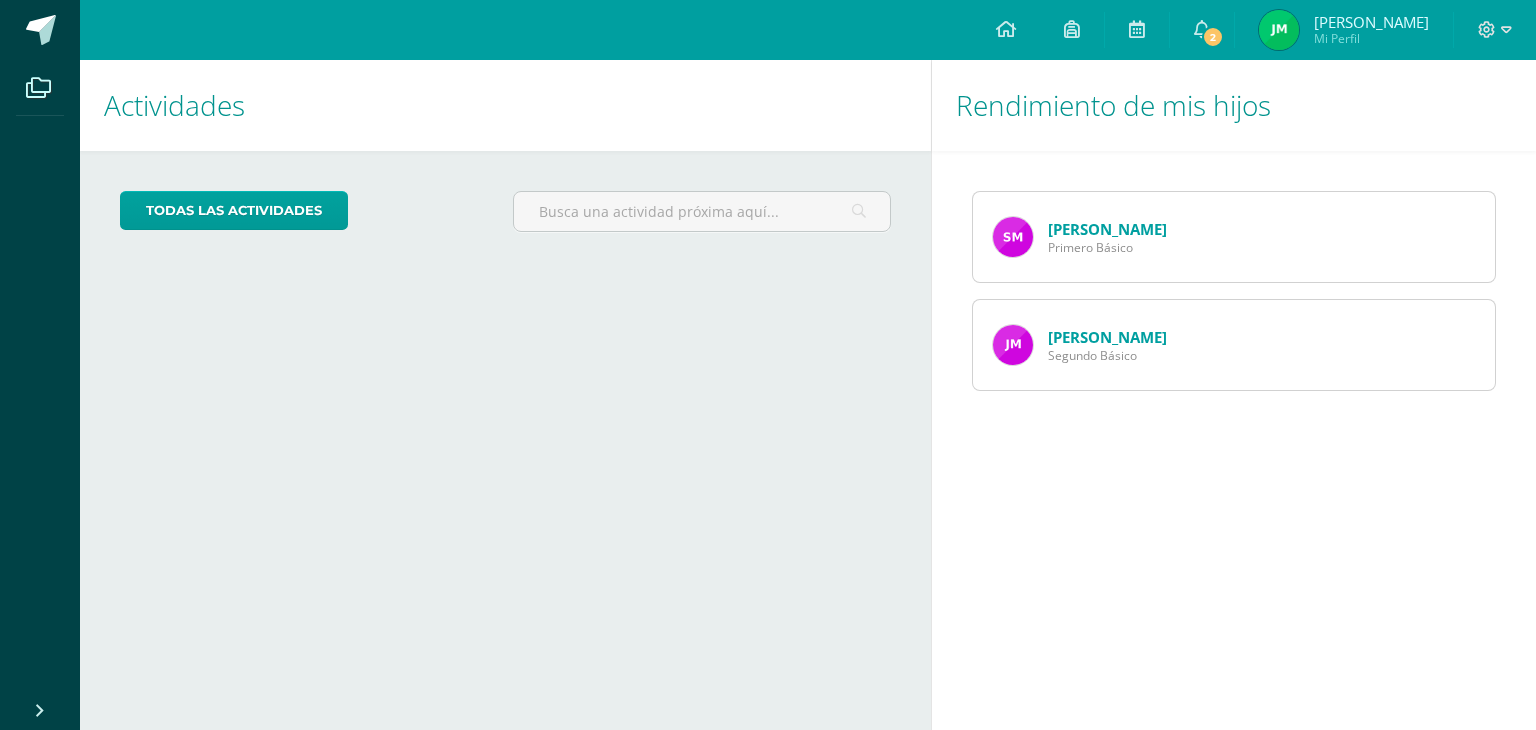 scroll, scrollTop: 0, scrollLeft: 0, axis: both 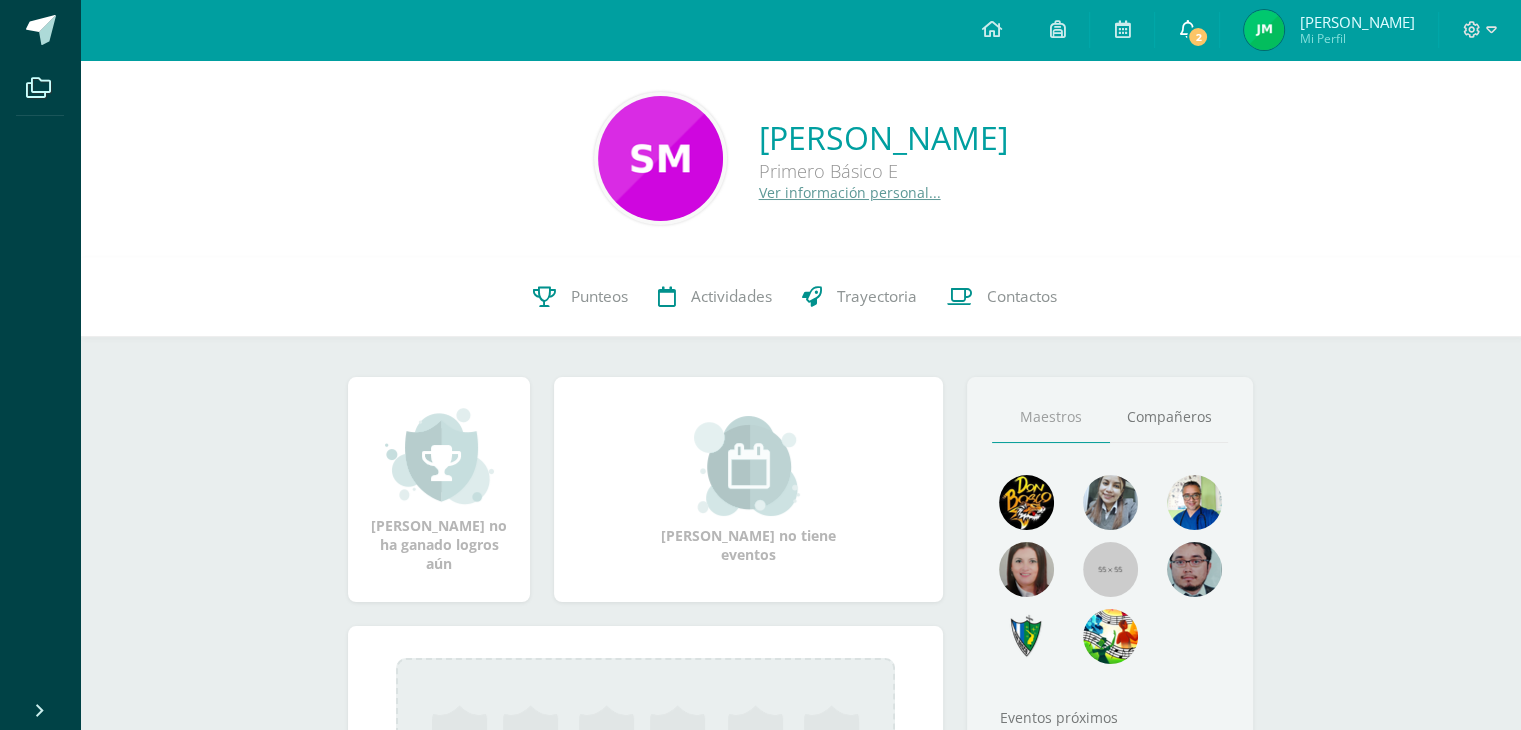 click on "2" at bounding box center [1198, 37] 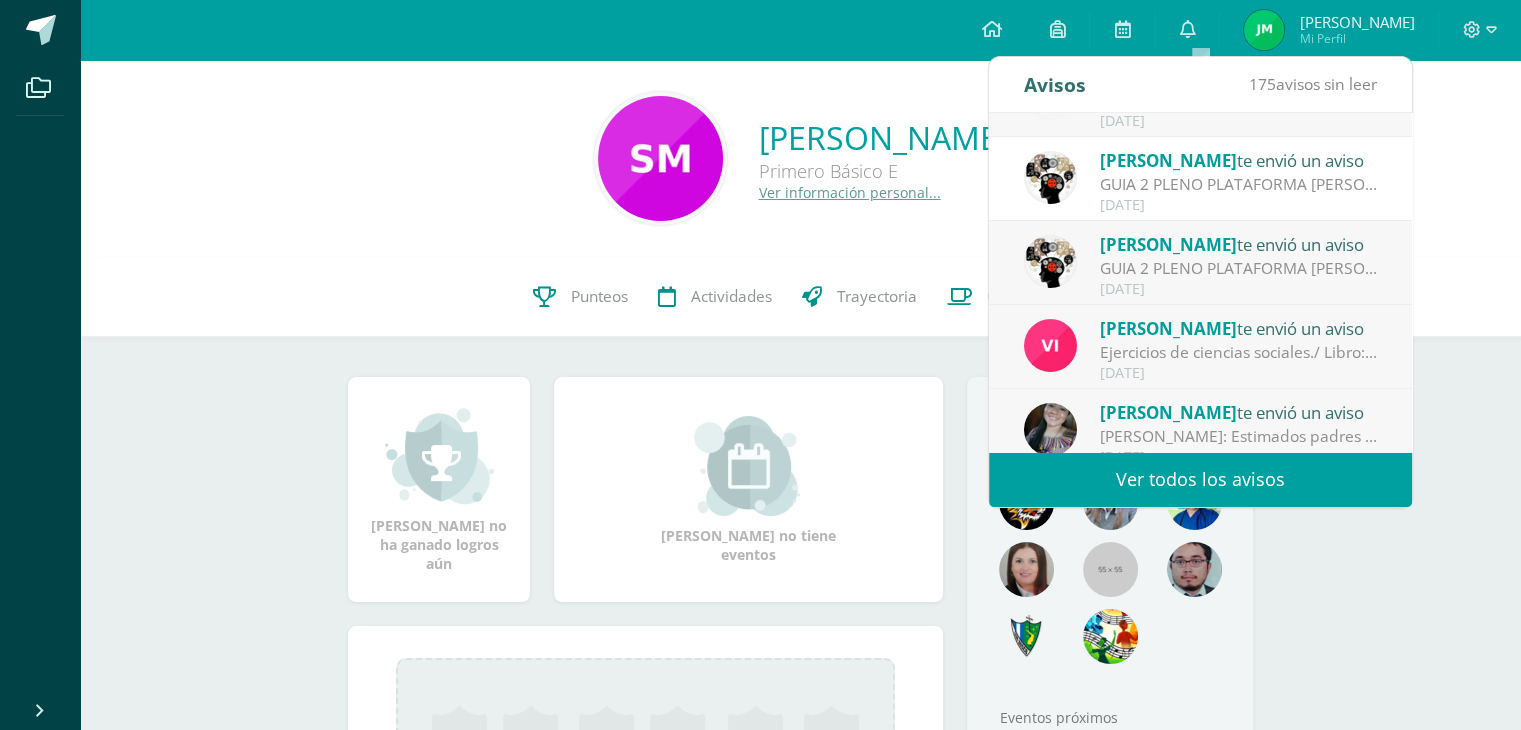 scroll, scrollTop: 332, scrollLeft: 0, axis: vertical 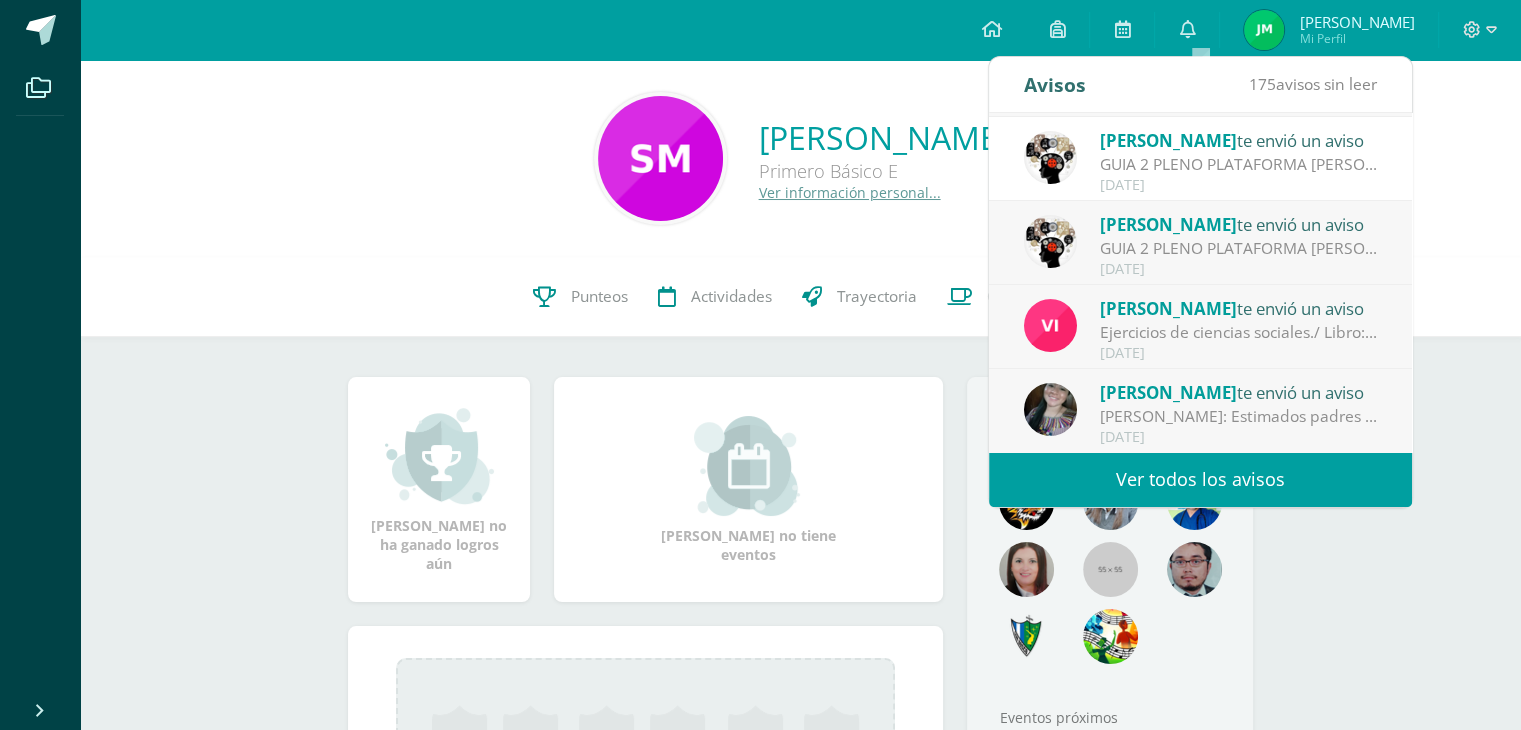 click on "Ver todos los avisos" at bounding box center (1200, 479) 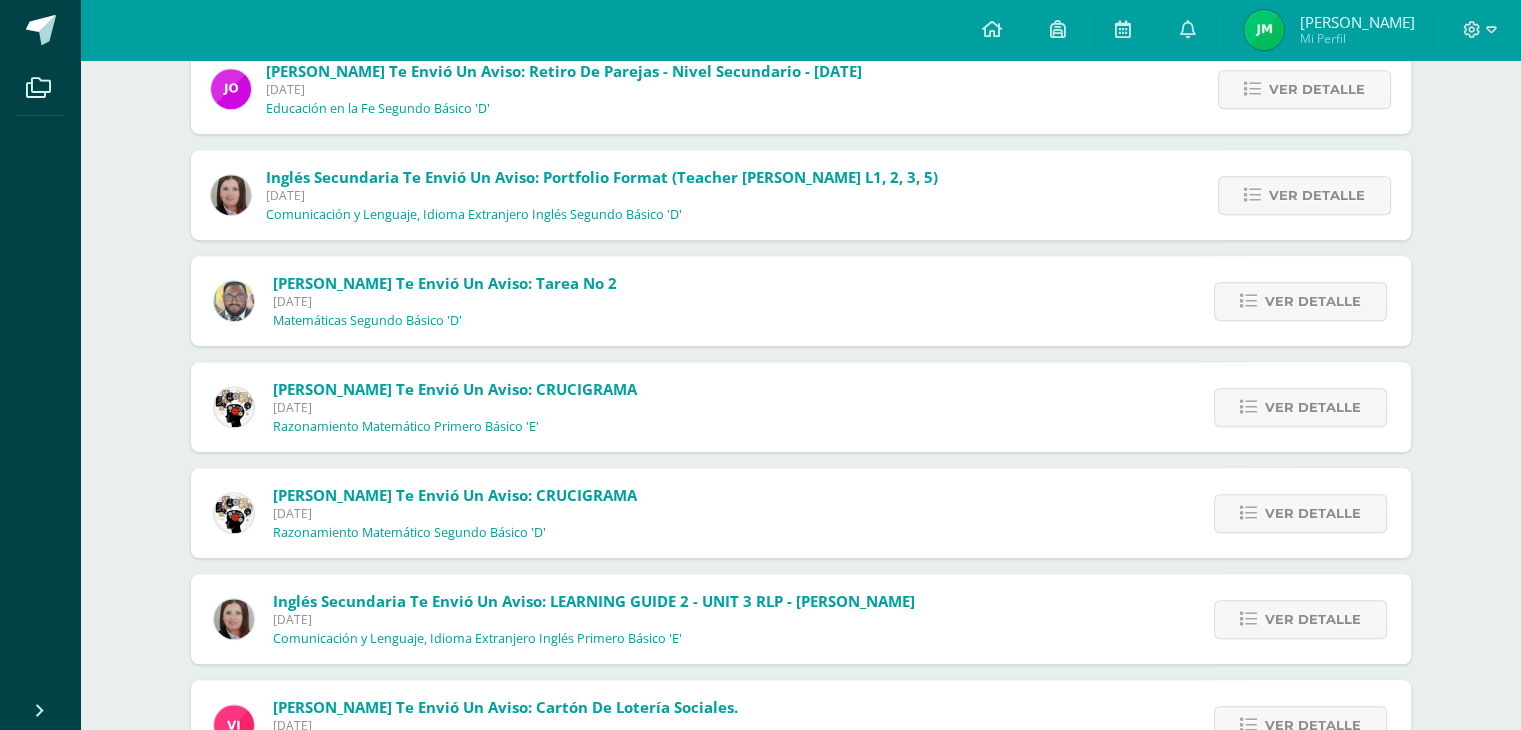 scroll, scrollTop: 1229, scrollLeft: 0, axis: vertical 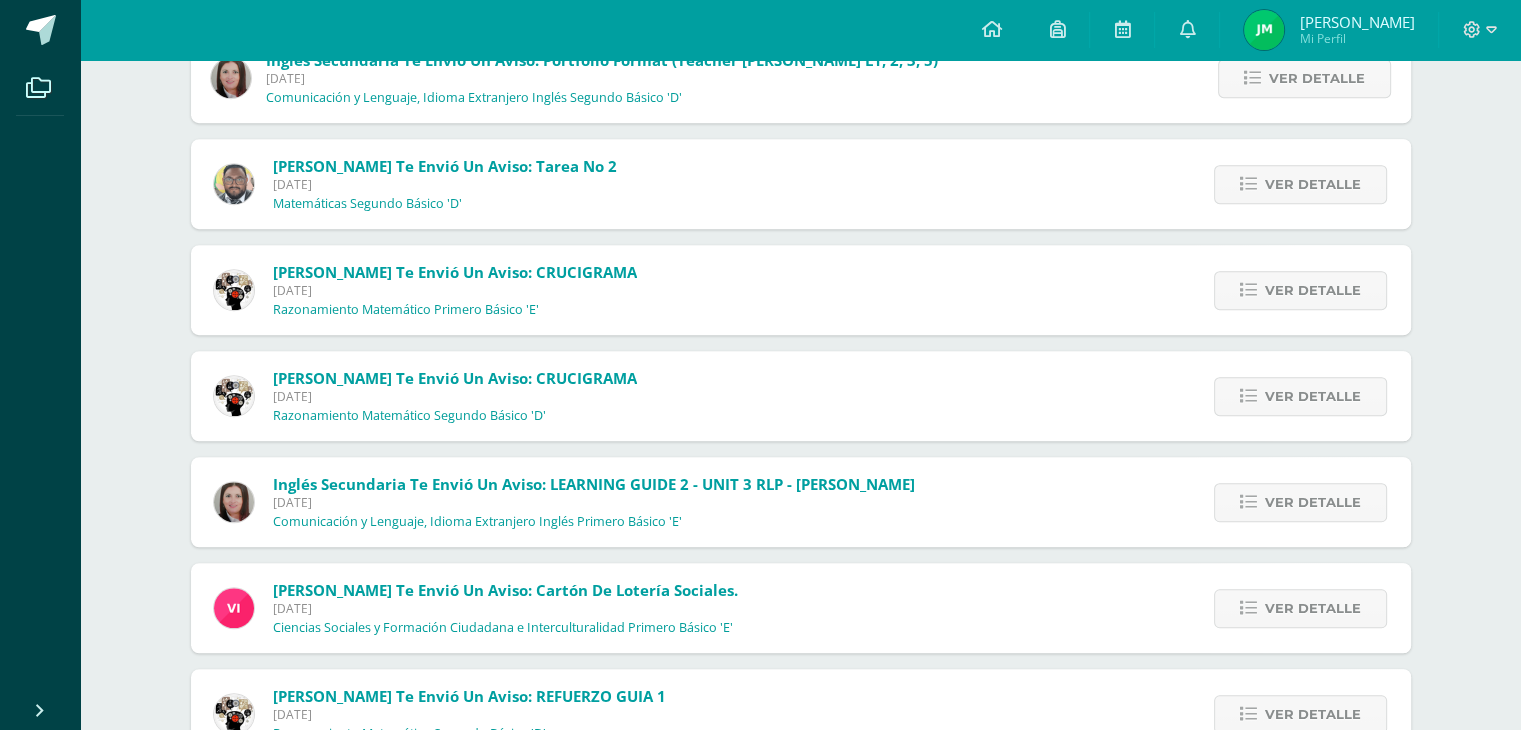 click on "Inglés Secundaria te envió un aviso: LEARNING GUIDE 2 - UNIT 3  RLP - KRISSETE RIVAS
Lunes 07 de Julio de 2025
Comunicación y Lenguaje, Idioma Extranjero Inglés Primero Básico 'E'" at bounding box center [594, 502] 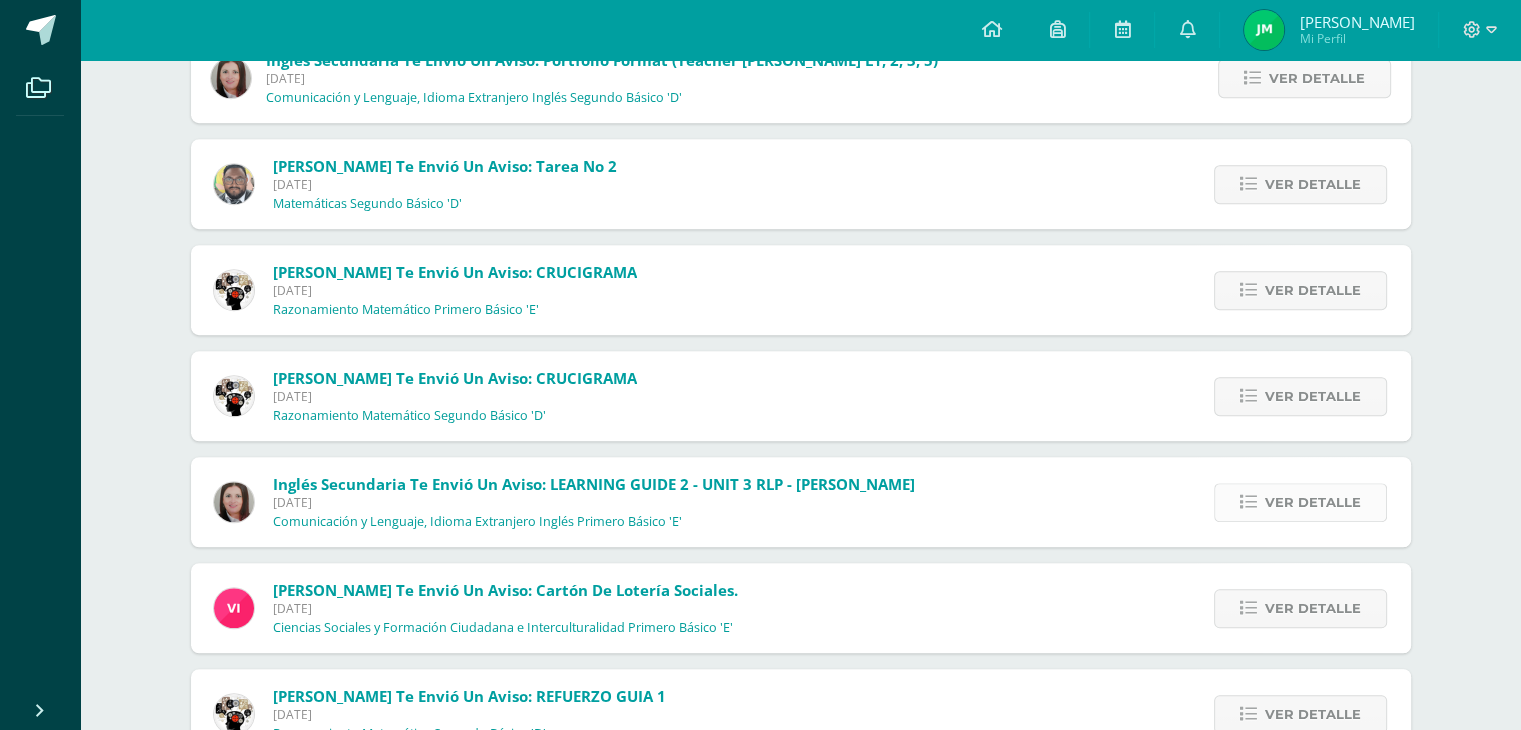 click on "Ver detalle" at bounding box center [1313, 502] 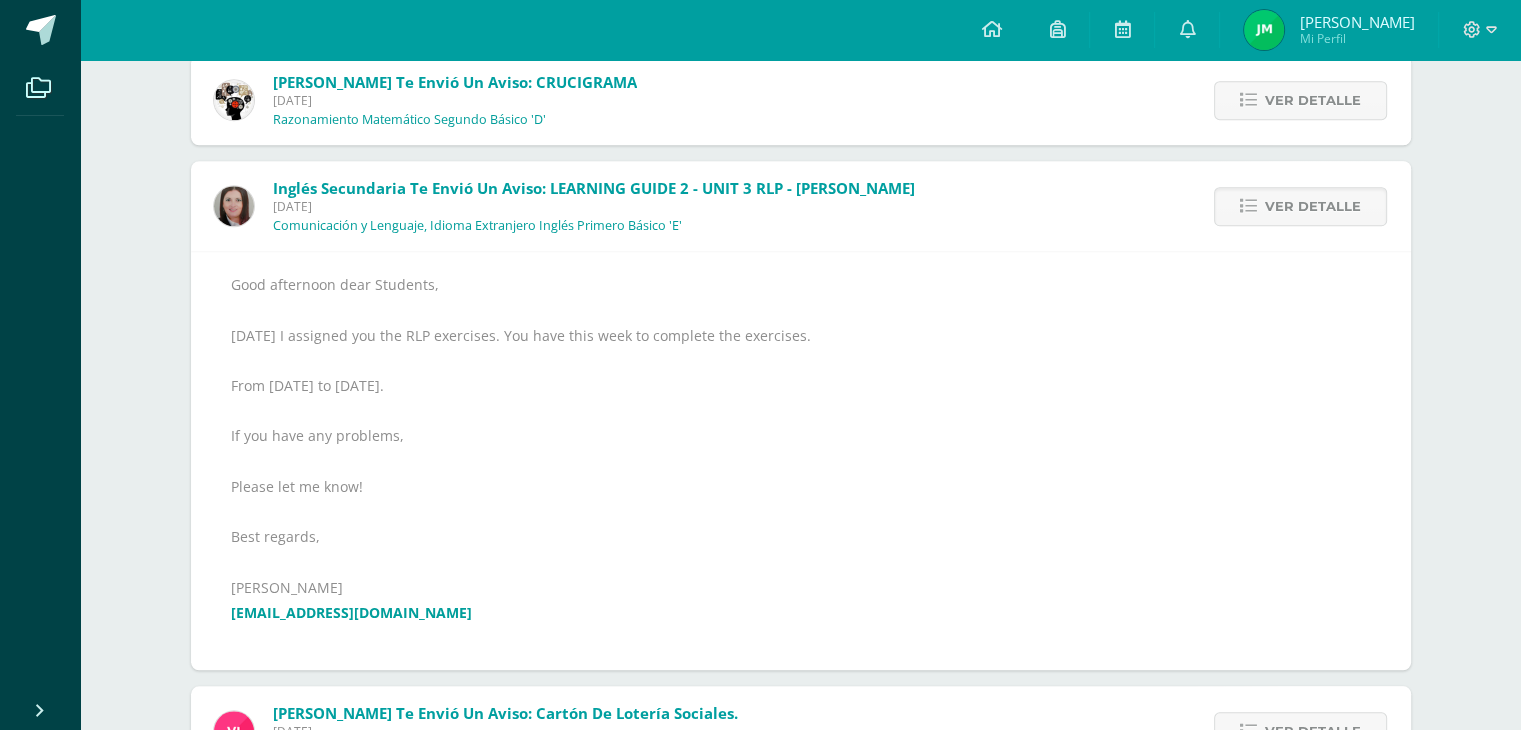 scroll, scrollTop: 1529, scrollLeft: 0, axis: vertical 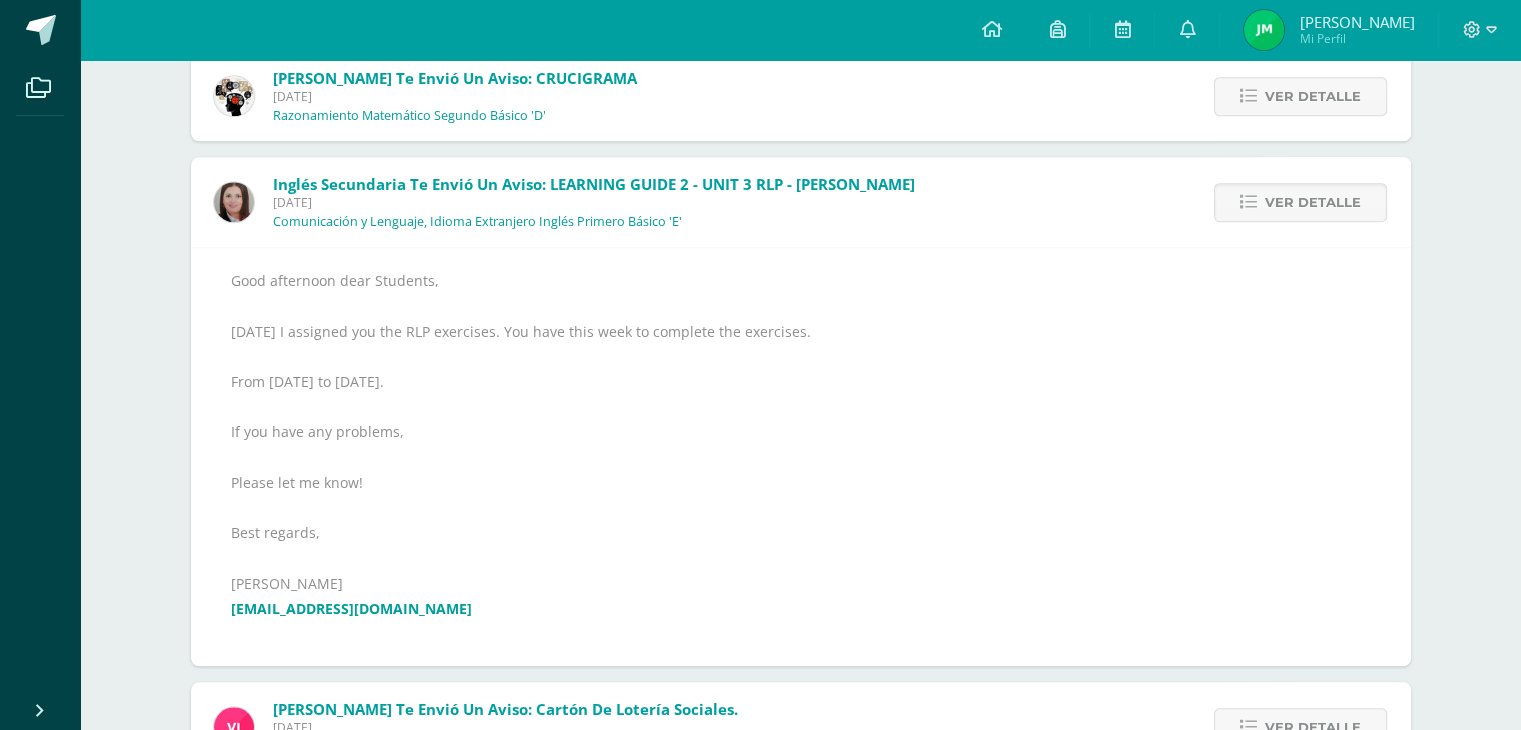 click on "Good afternoon dear Students,  Today I assigned you the RLP exercises.  You have this week to complete the exercises.  From Monday July 7th to Friday July 11th 2025. If you have any problems, Please let me know! Best regards,  Krissete Rivas k_rivas@donbosco.edu.gt" at bounding box center (801, 457) 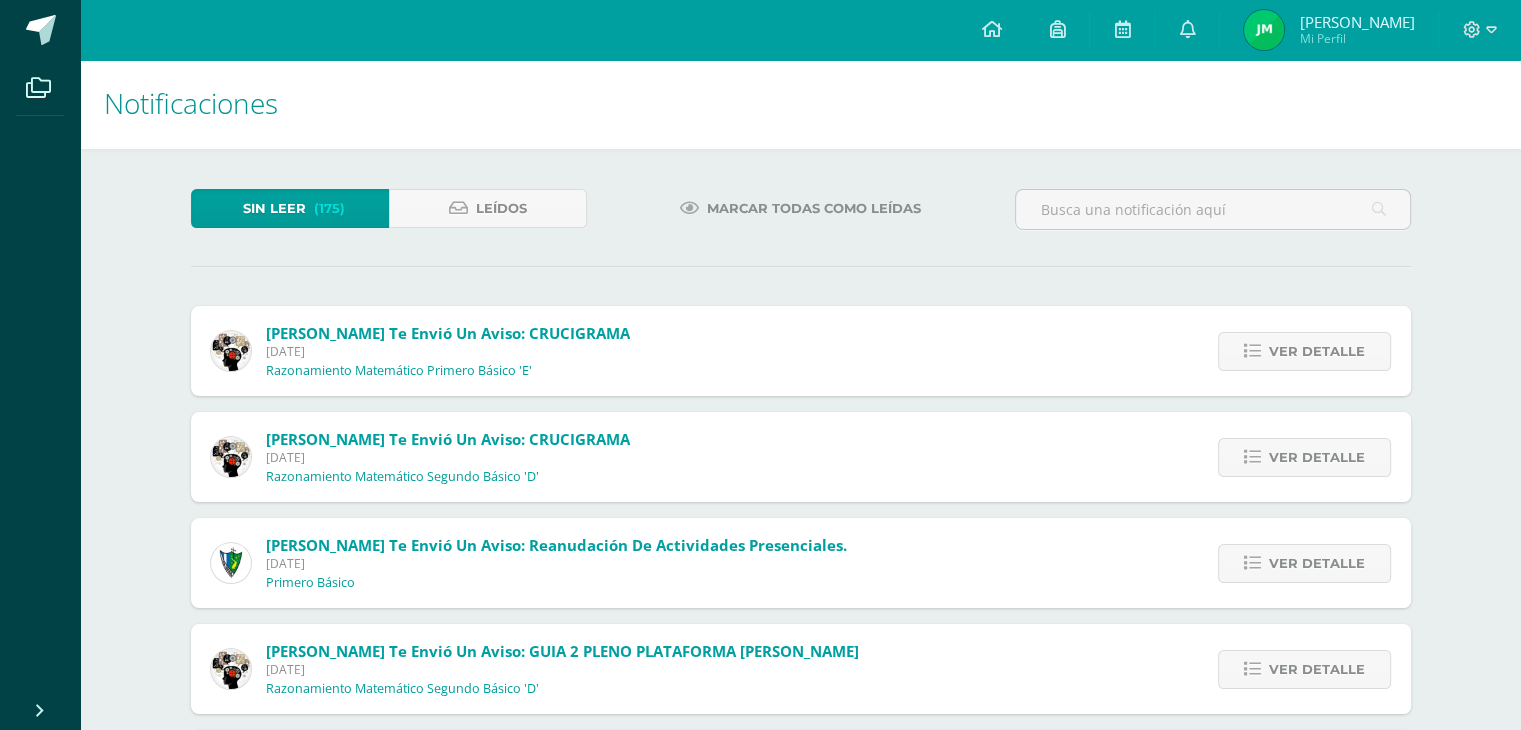 scroll, scrollTop: 0, scrollLeft: 0, axis: both 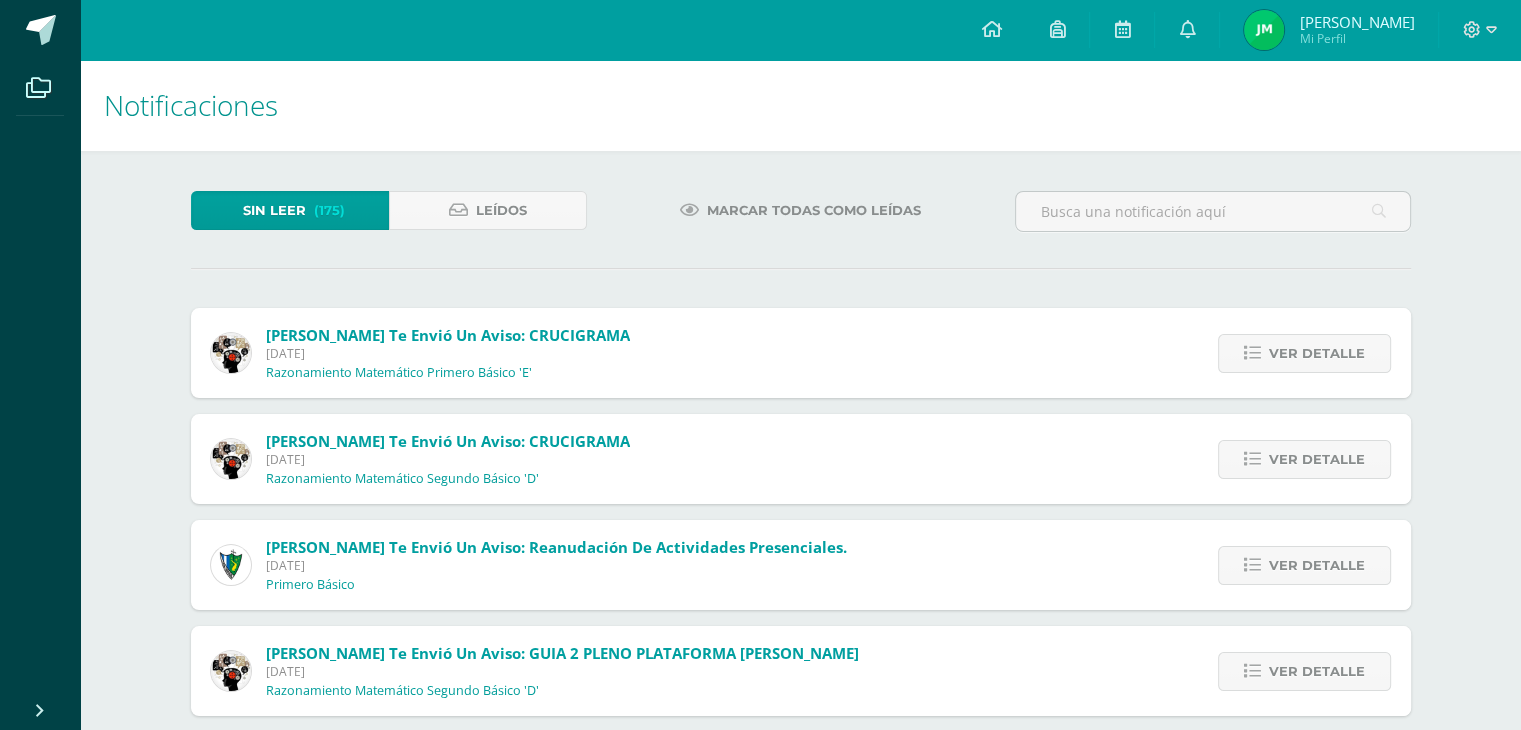 click on "SONIA TAMBITO te envió un aviso: CRUCIGRAMA" at bounding box center [448, 335] 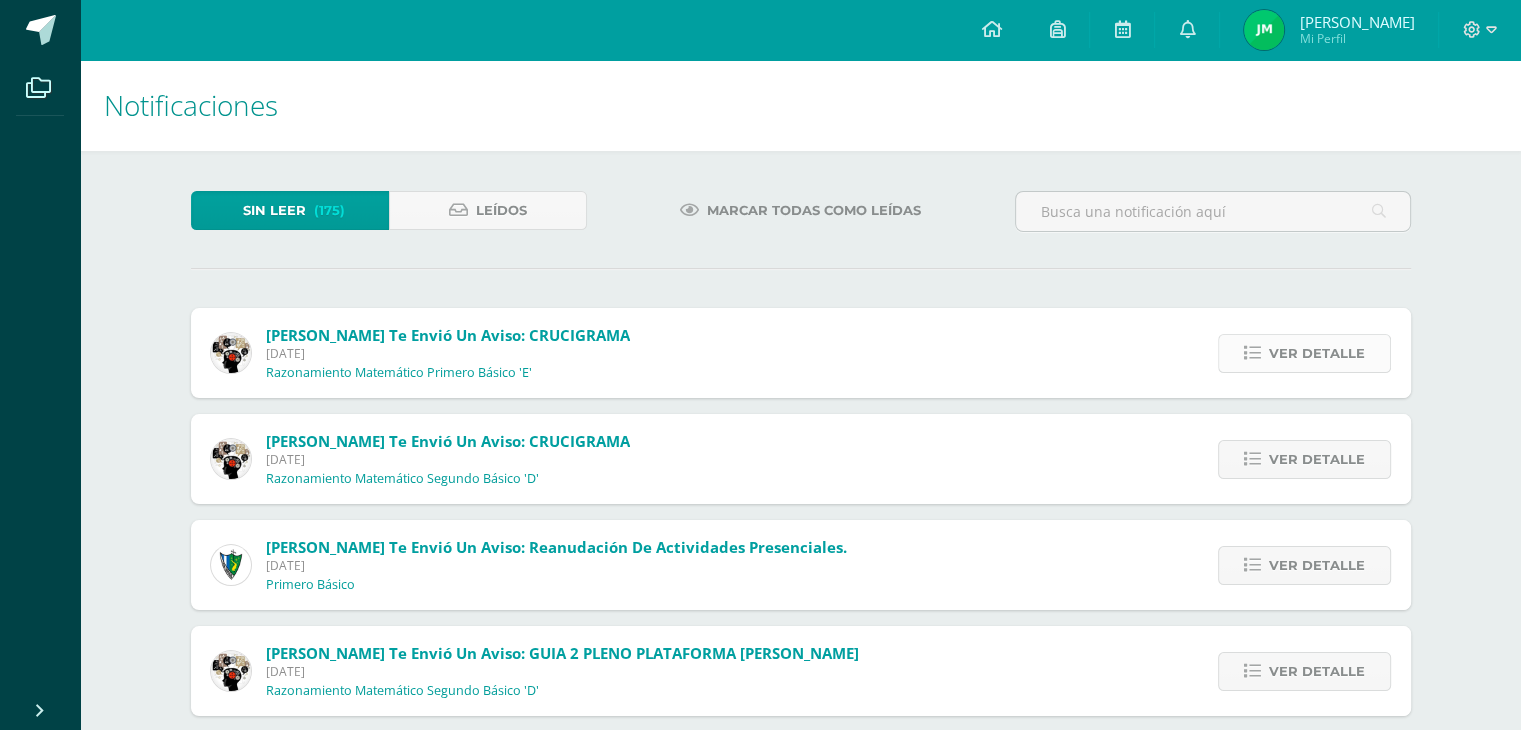 click on "Ver detalle" at bounding box center [1317, 353] 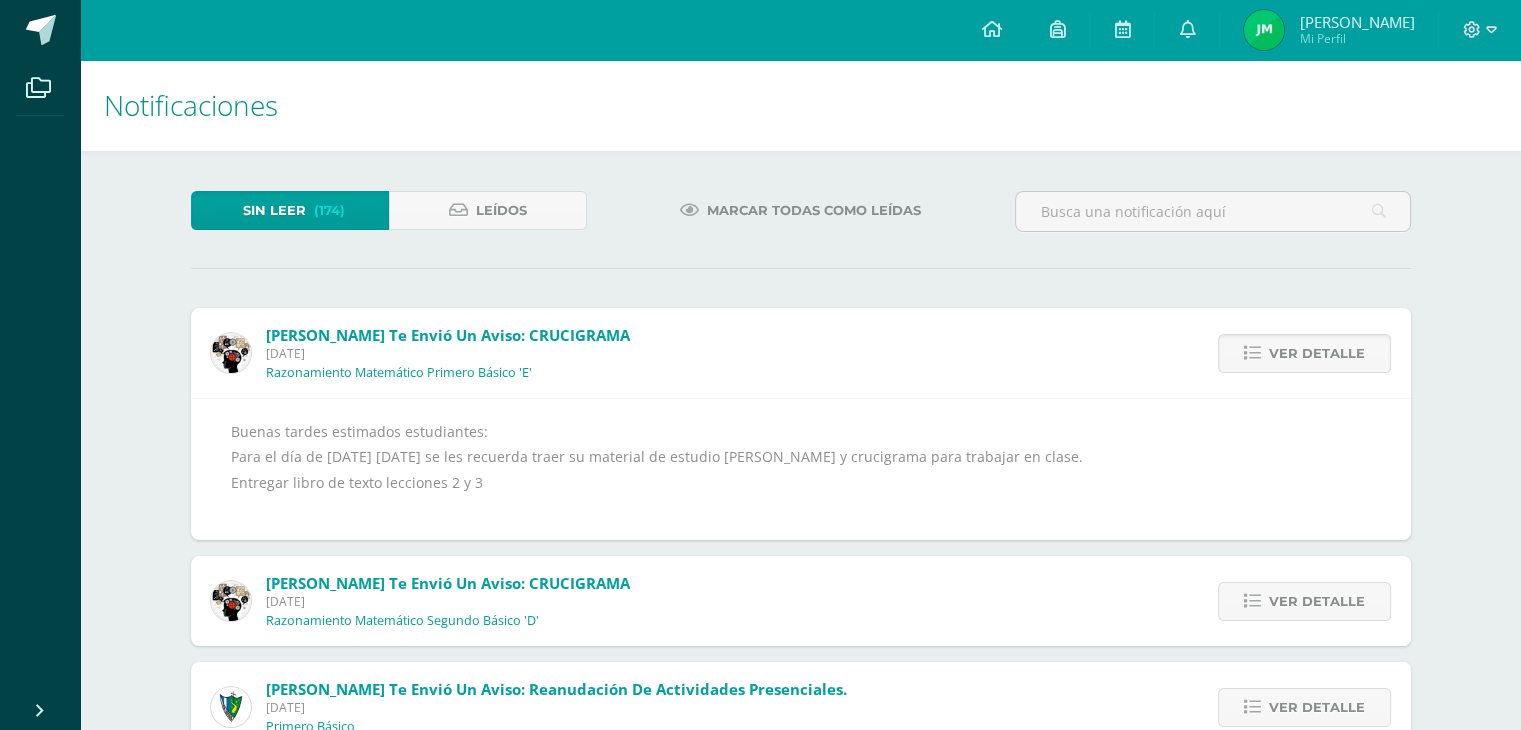 click on "Buenas tardes estimados estudiantes: Para el día de mañana viernes 11 de julio se les recuerda traer su material de estudio de Gramate y crucigrama para trabajar en clase.   Entregar libro de texto lecciones 2 y 3" at bounding box center [801, 469] 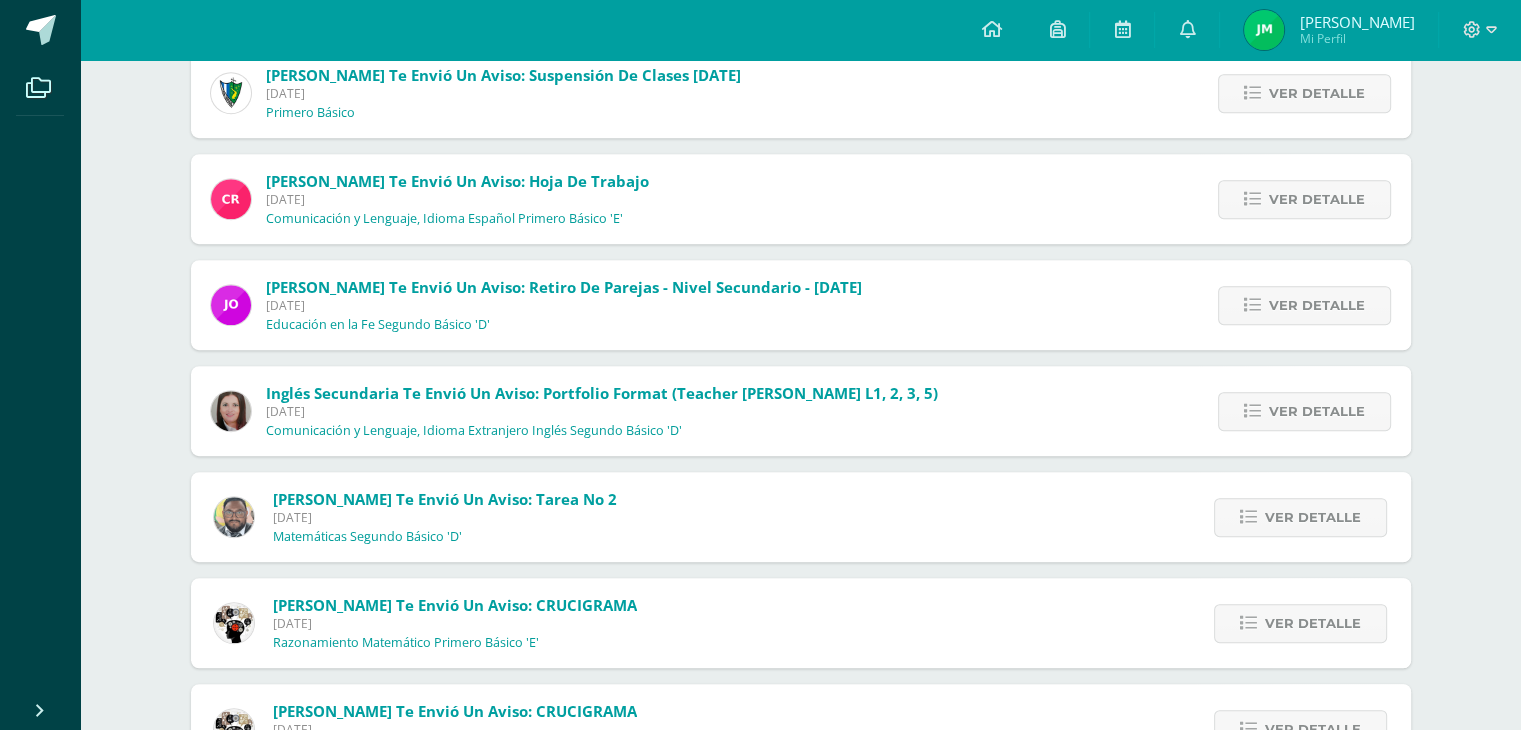 scroll, scrollTop: 1100, scrollLeft: 0, axis: vertical 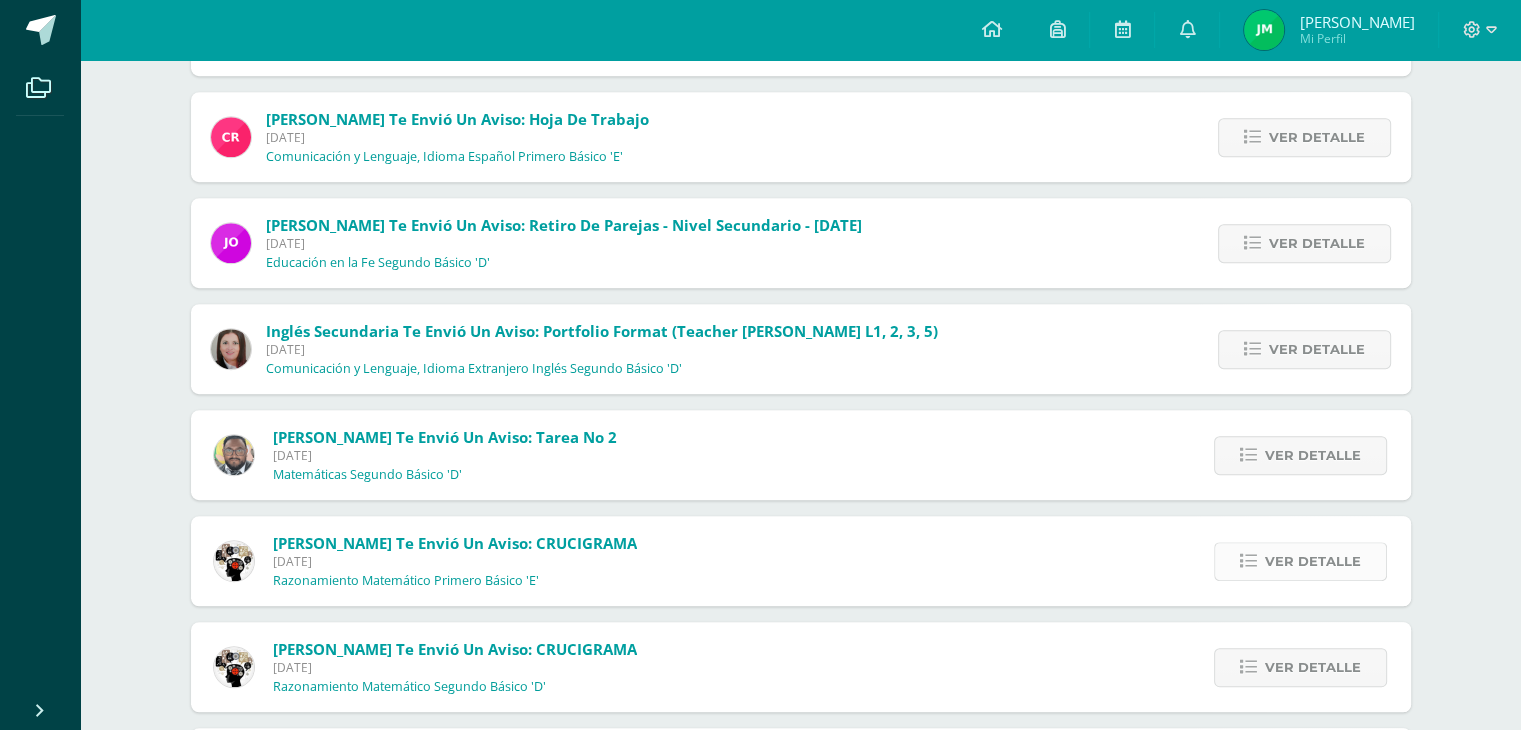 click on "Ver detalle" at bounding box center (1300, 561) 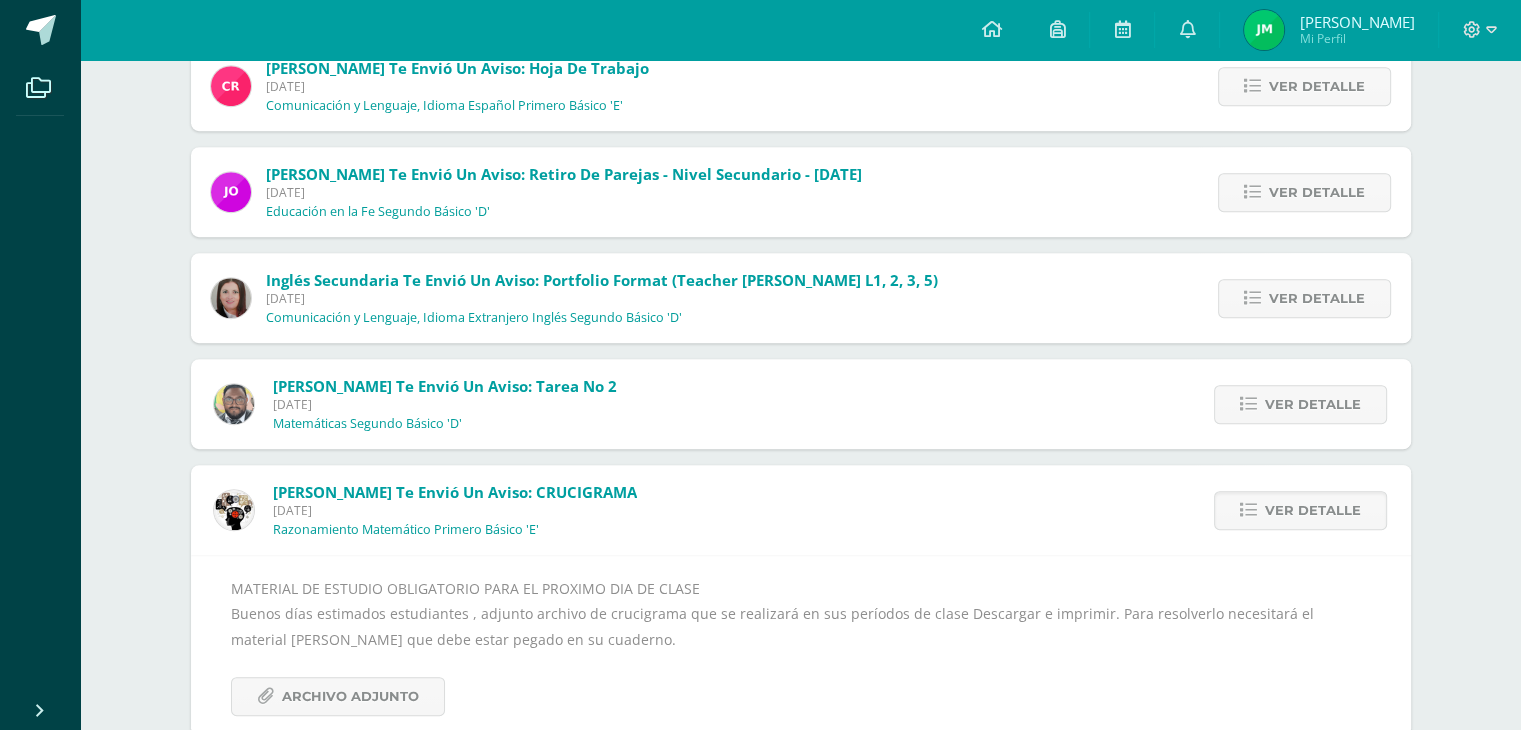 scroll, scrollTop: 952, scrollLeft: 0, axis: vertical 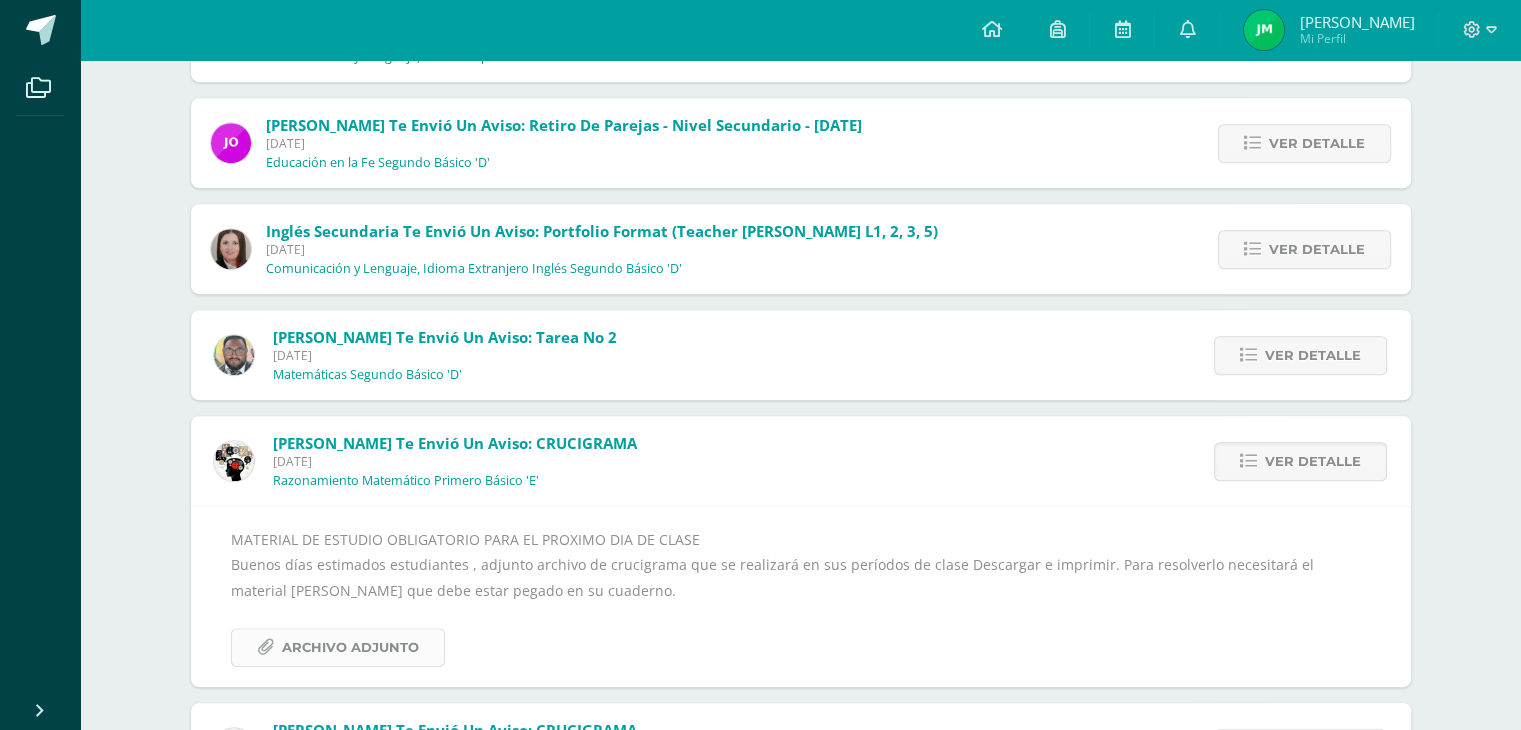 click on "Archivo Adjunto" at bounding box center [338, 647] 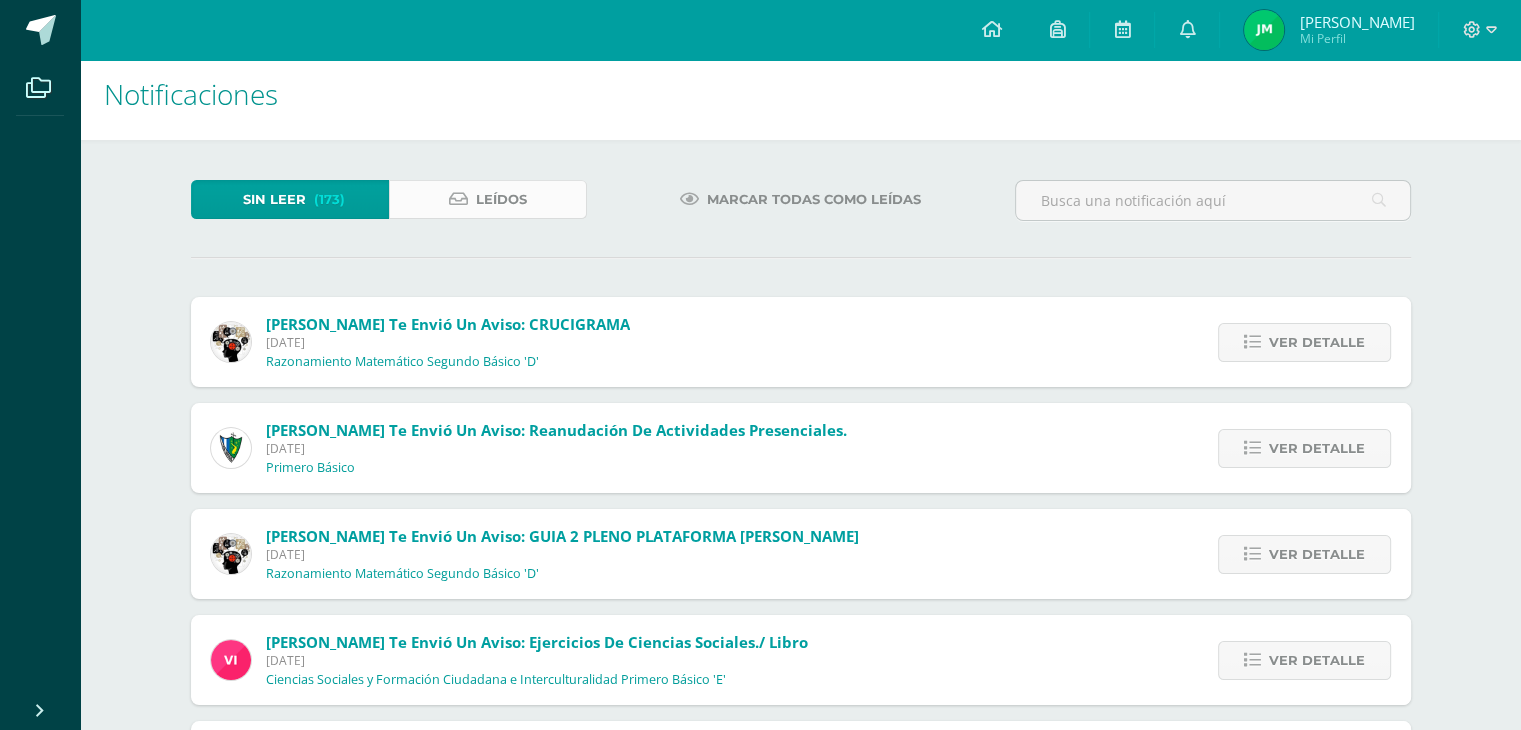 scroll, scrollTop: 0, scrollLeft: 0, axis: both 